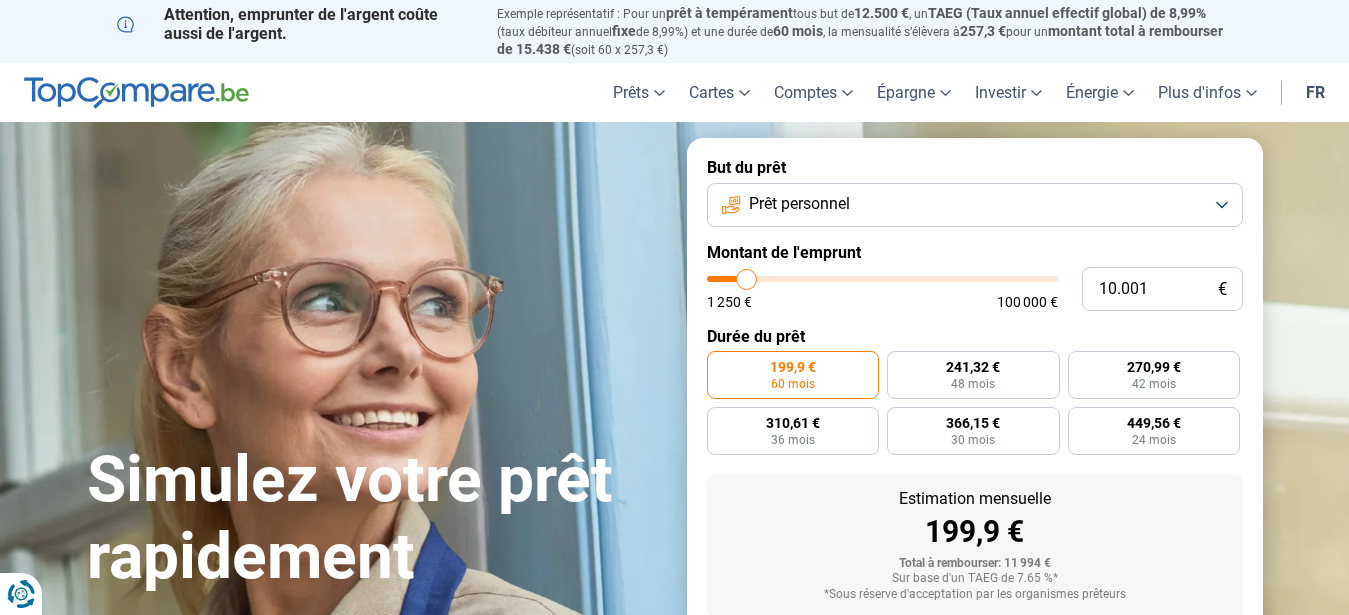 scroll, scrollTop: 0, scrollLeft: 0, axis: both 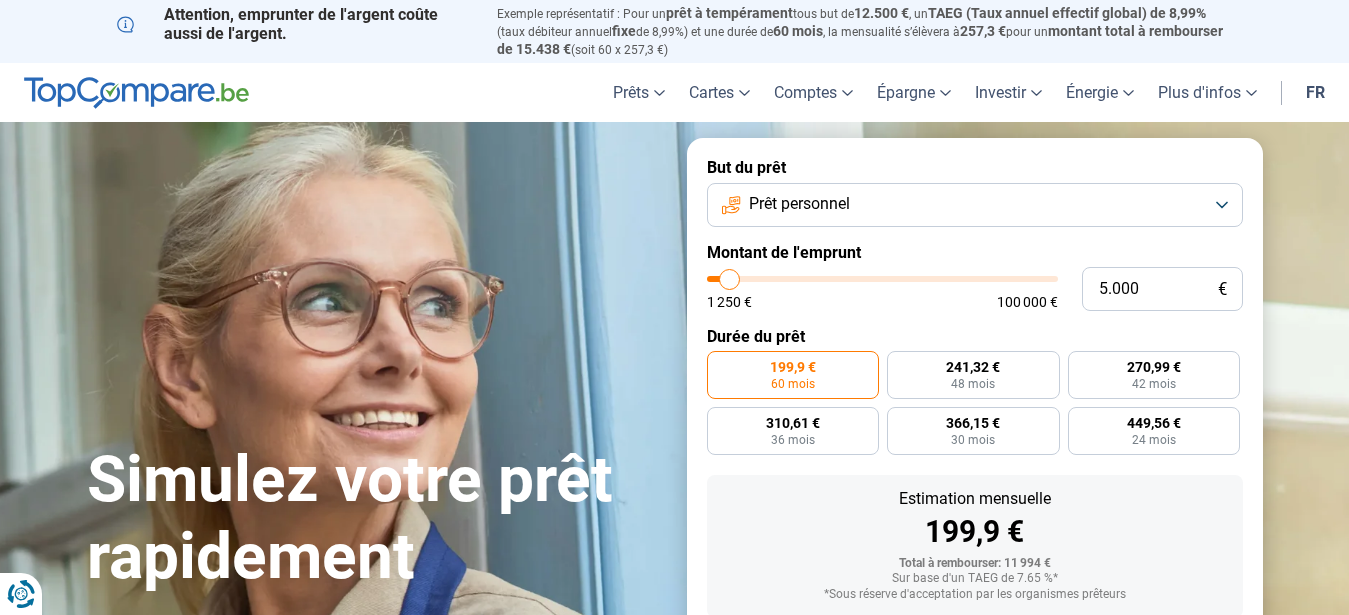 drag, startPoint x: 0, startPoint y: 0, endPoint x: 729, endPoint y: 289, distance: 784.1951 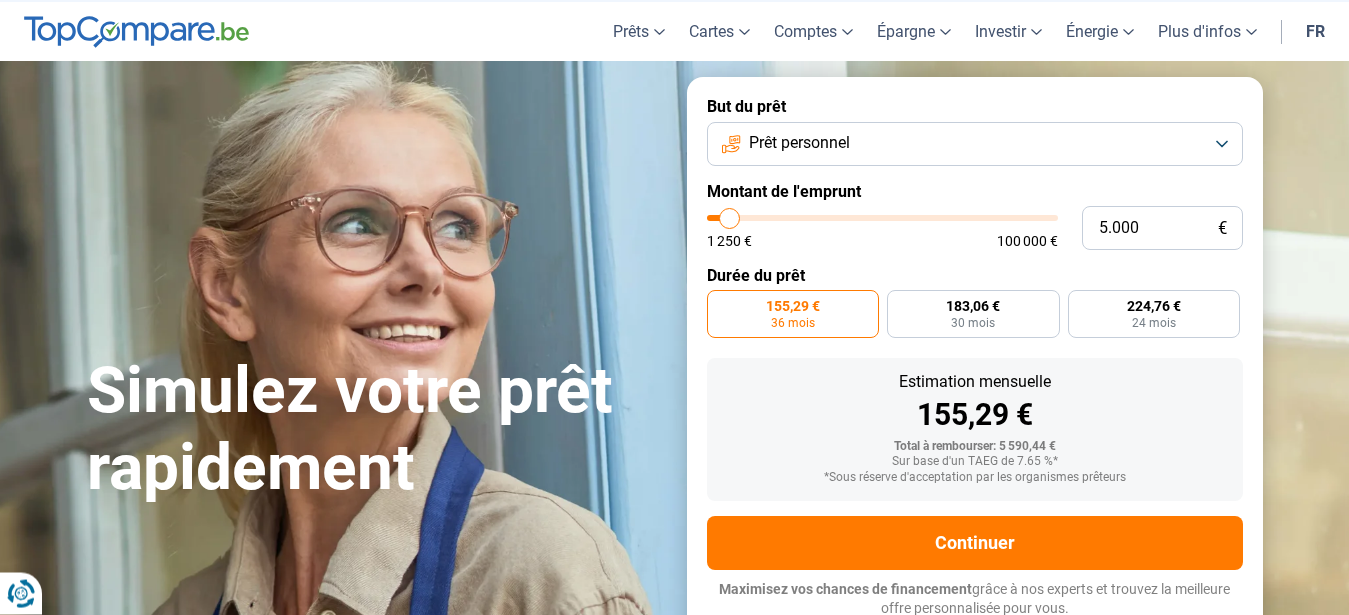 scroll, scrollTop: 63, scrollLeft: 0, axis: vertical 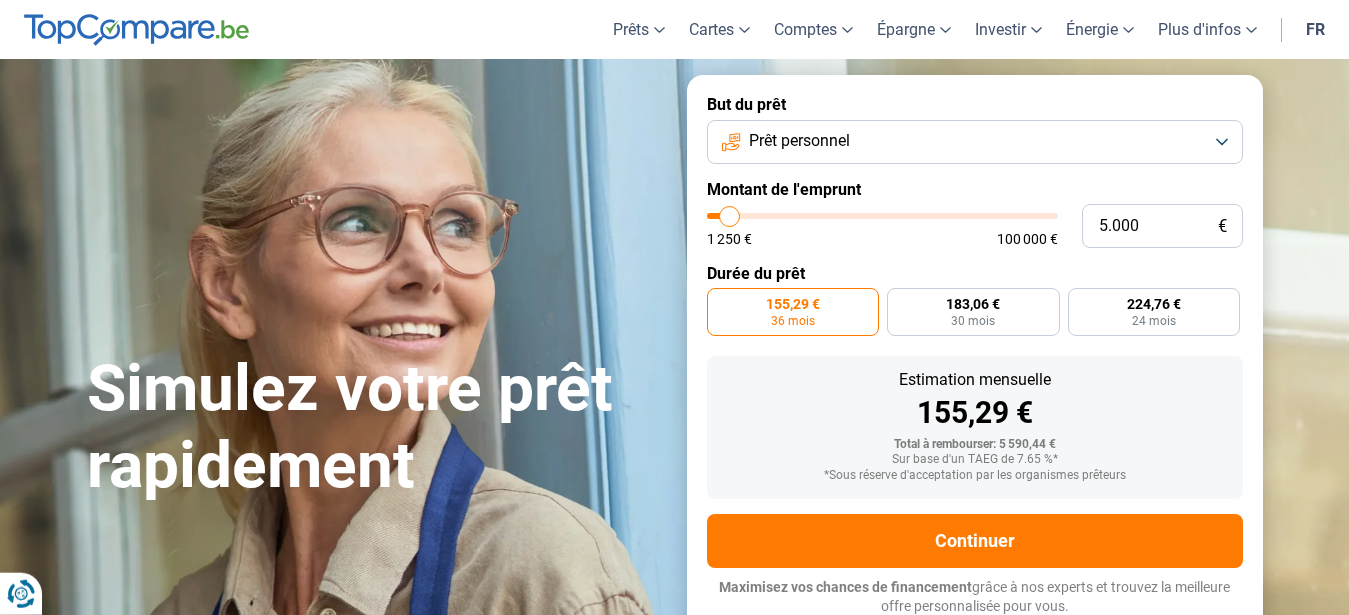 click on "36 mois" at bounding box center (793, 321) 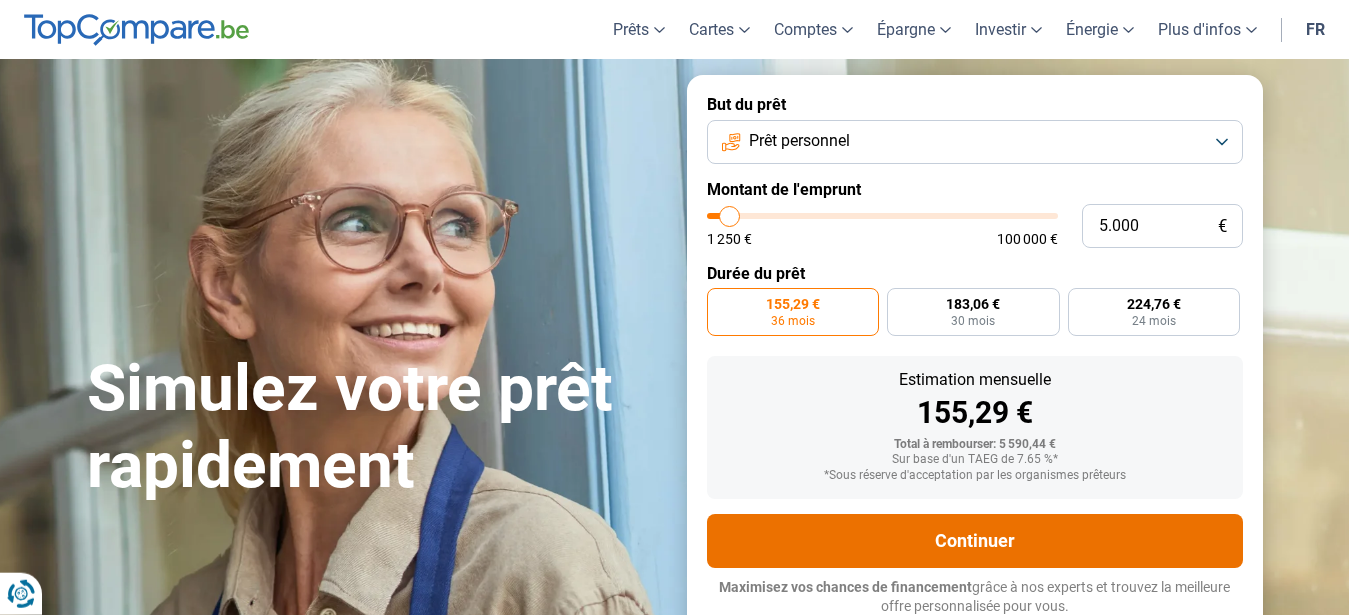 click on "Continuer" at bounding box center (975, 541) 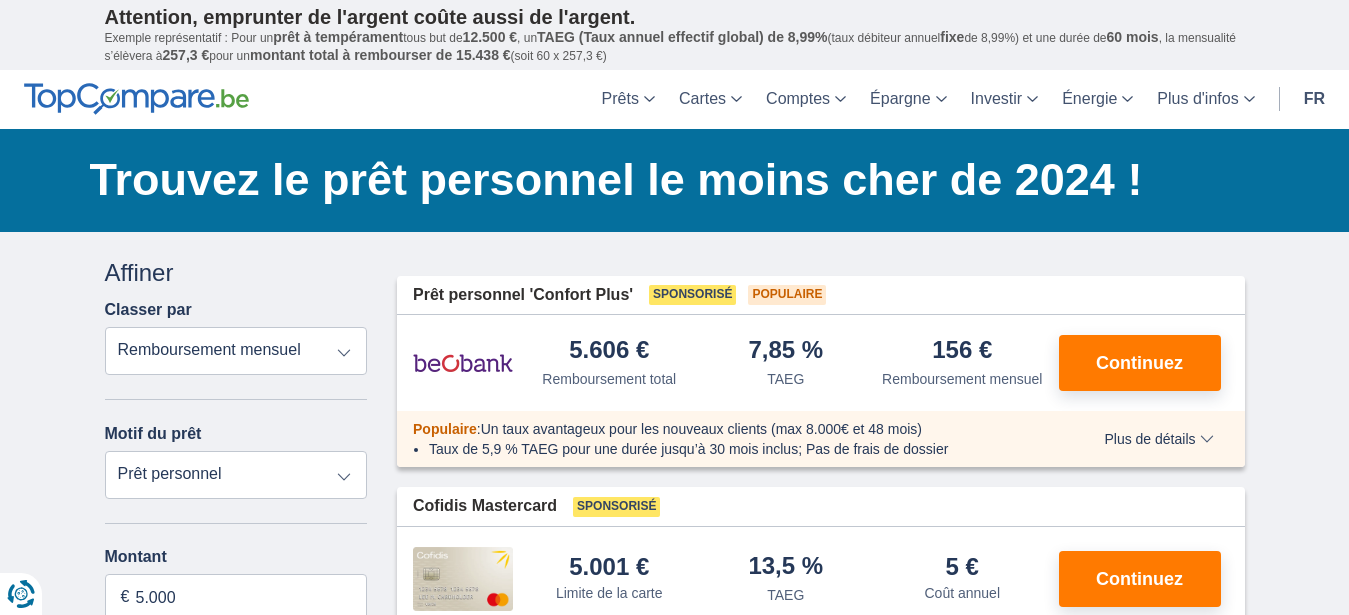 scroll, scrollTop: 0, scrollLeft: 0, axis: both 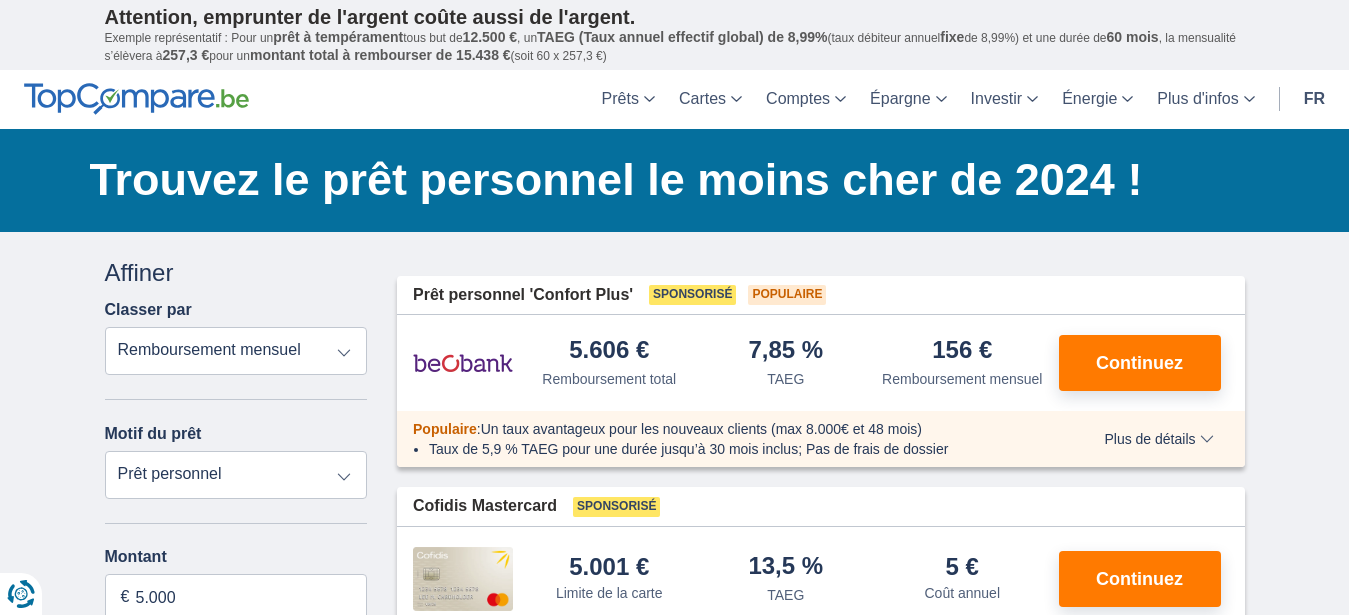 click on "Remboursement total
TAEG
Remboursement mensuel" at bounding box center [236, 351] 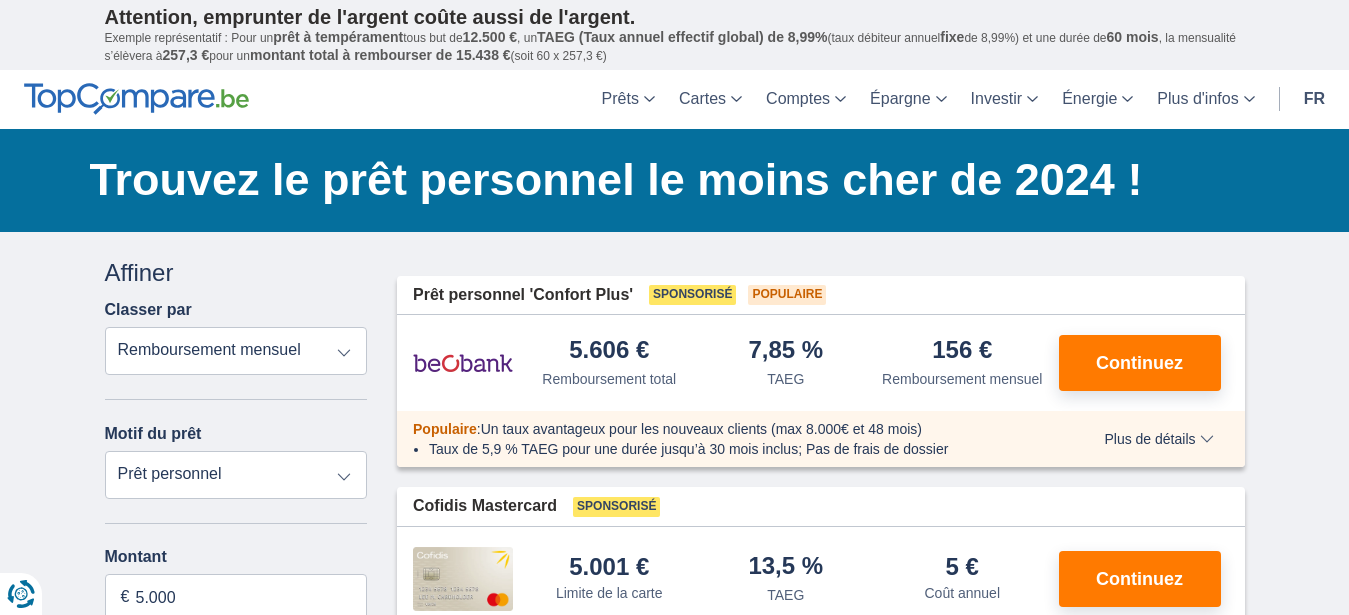 click on "Prêt personnel
Voiture
Moto / vélo
Caravane / mobilhome
Travaux
Energie
Rachat de crédits
Etudes
Vacances
Mariage
Décoration
Appareils électroniques
Populaire
Réserve d’argent" at bounding box center [236, 475] 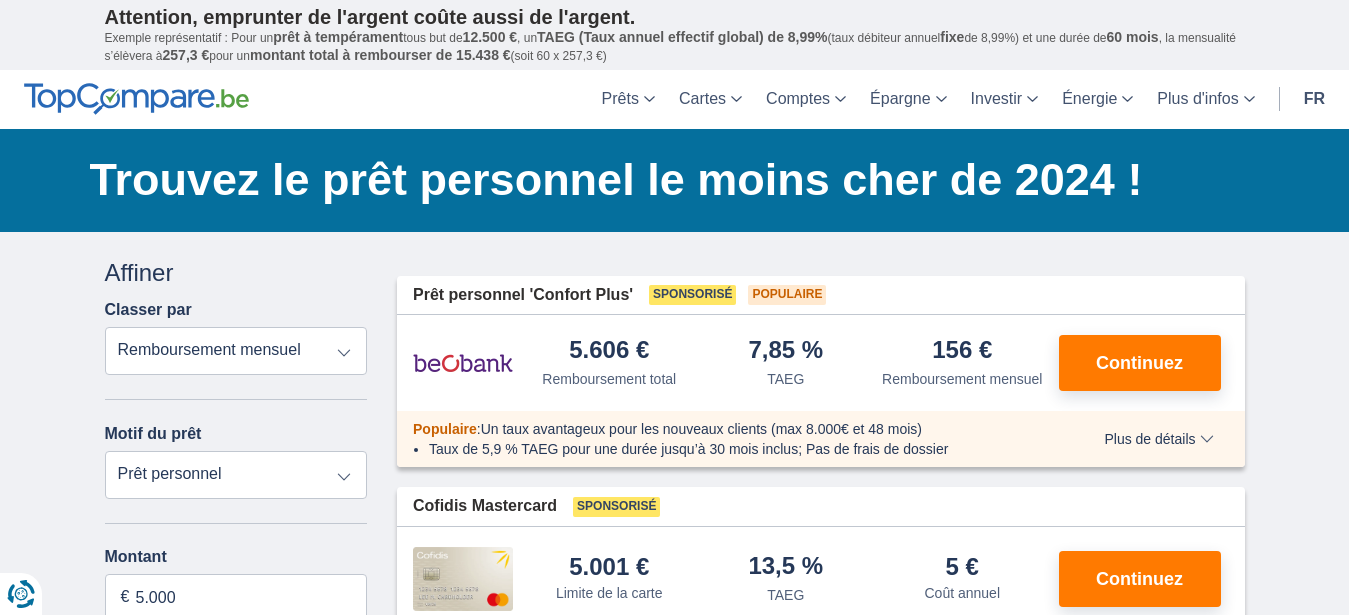 click on "Prêt personnel" at bounding box center (0, 0) 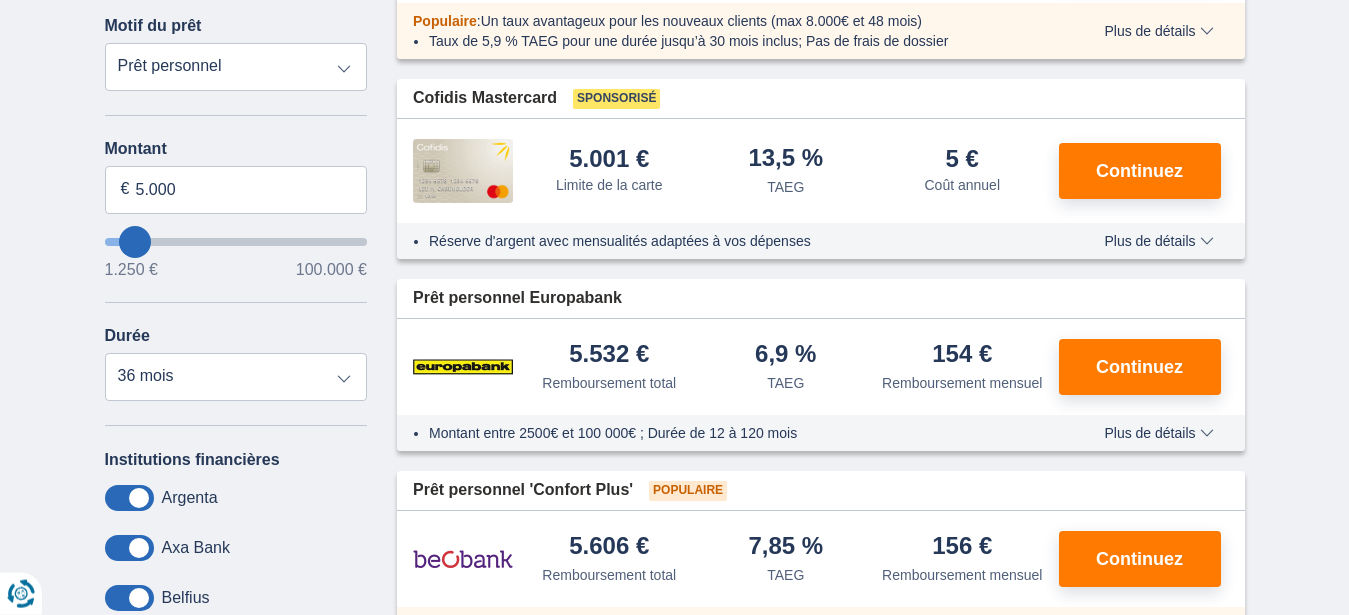 scroll, scrollTop: 510, scrollLeft: 0, axis: vertical 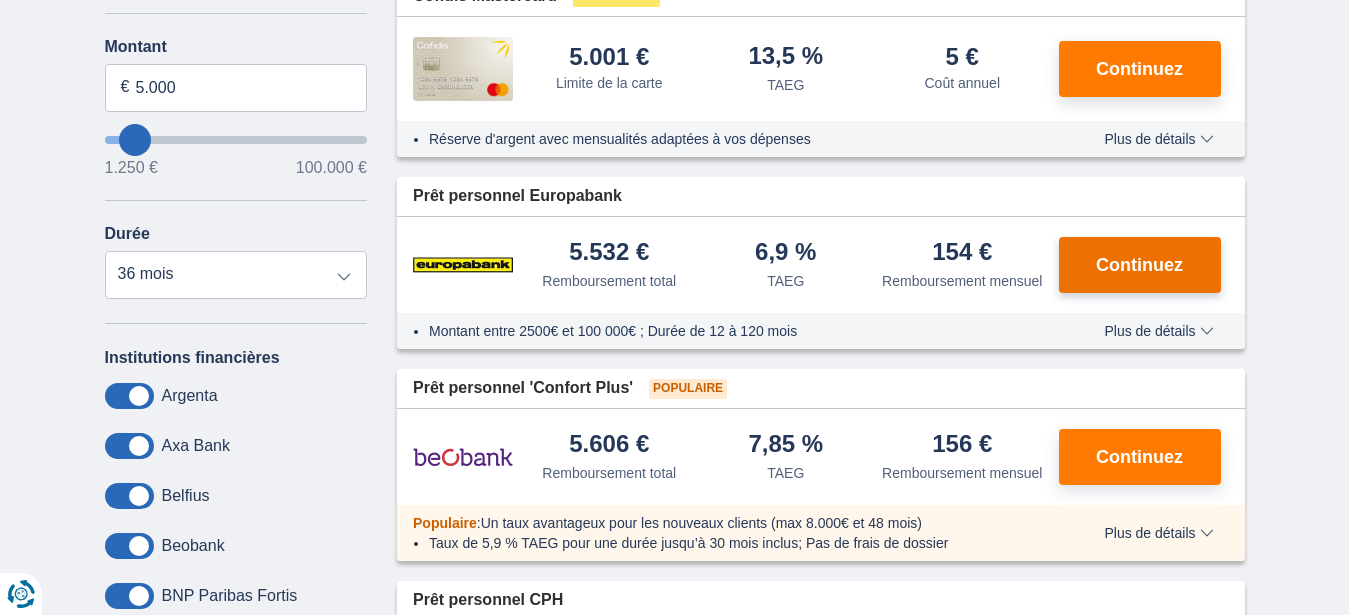 click on "Continuez" at bounding box center (1139, 265) 